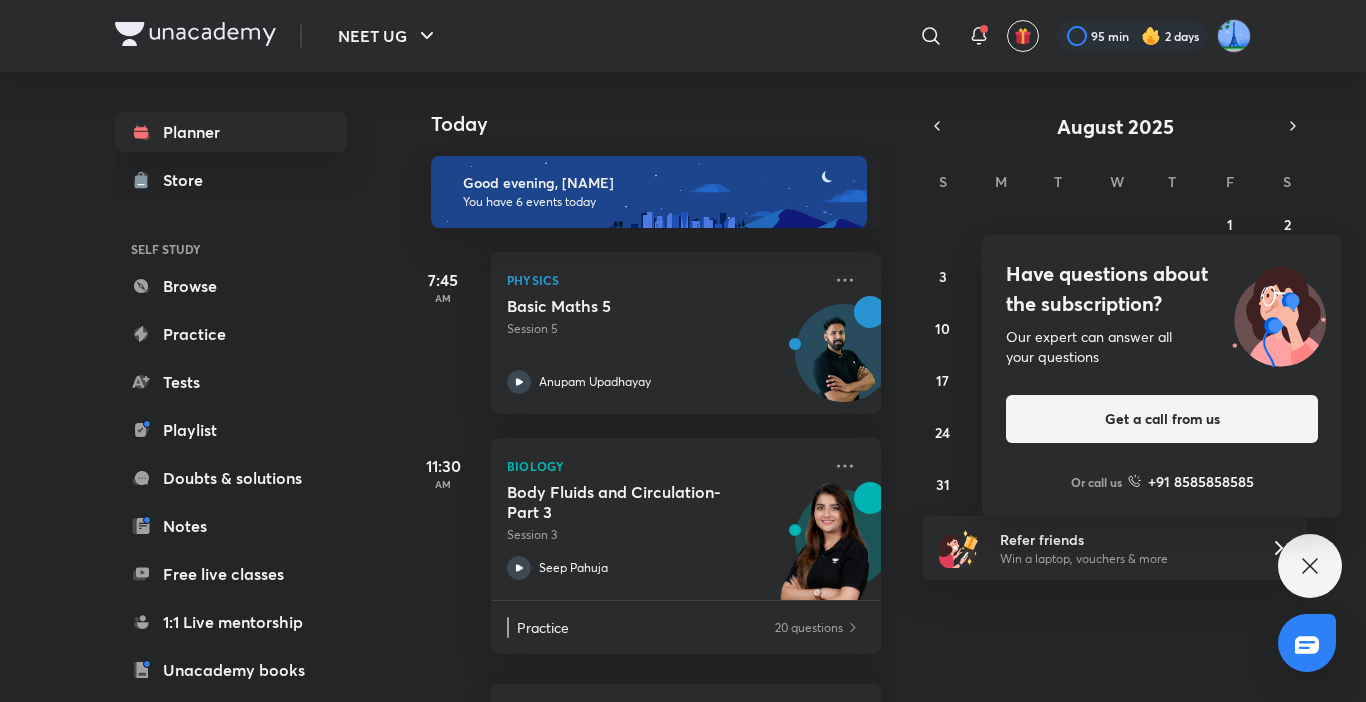 scroll, scrollTop: 0, scrollLeft: 0, axis: both 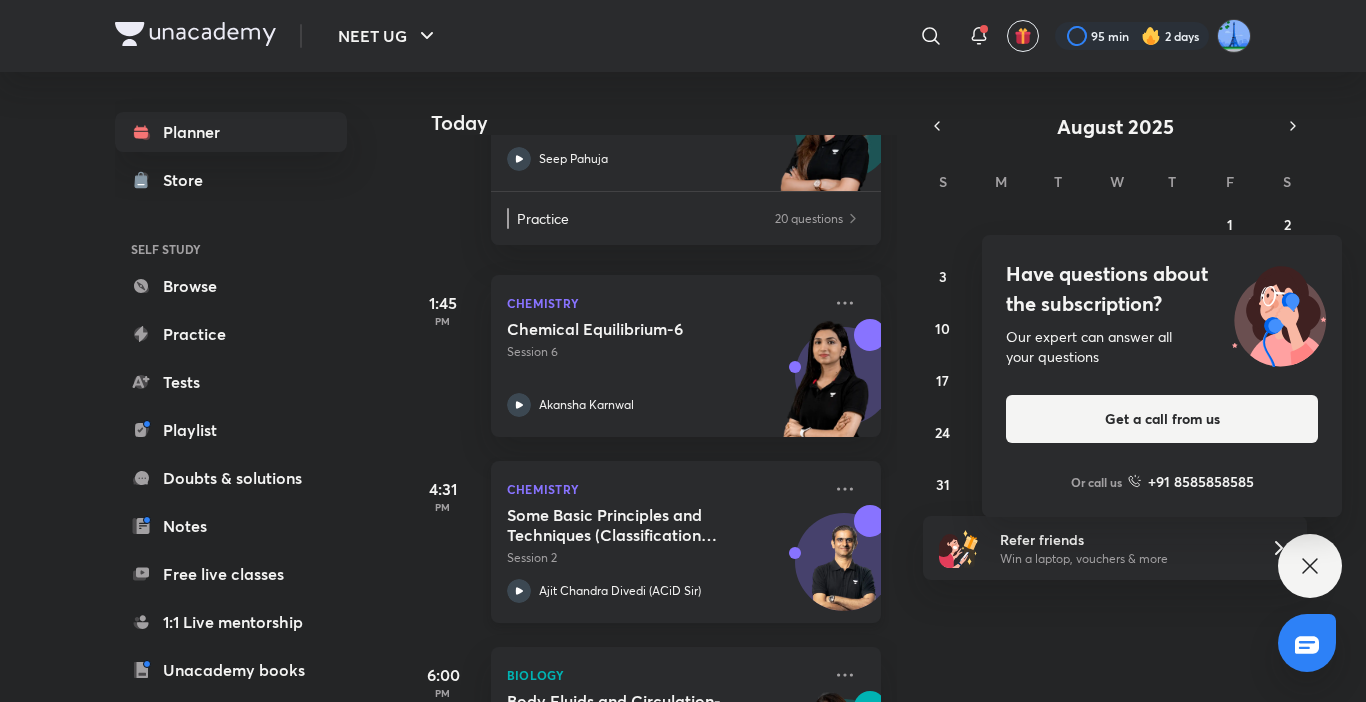 click on "Some Basic Principles and Techniques (Classification and Nomenclature) - 2" at bounding box center (631, 525) 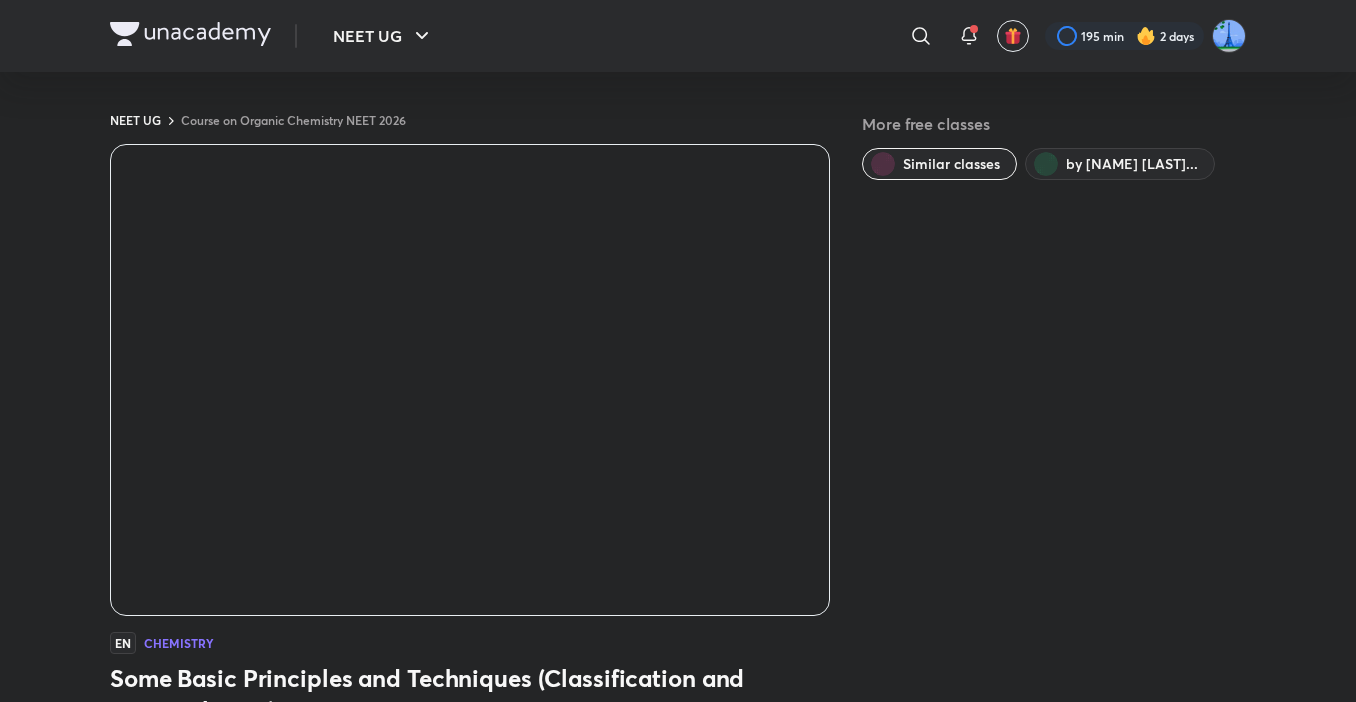 scroll, scrollTop: 0, scrollLeft: 0, axis: both 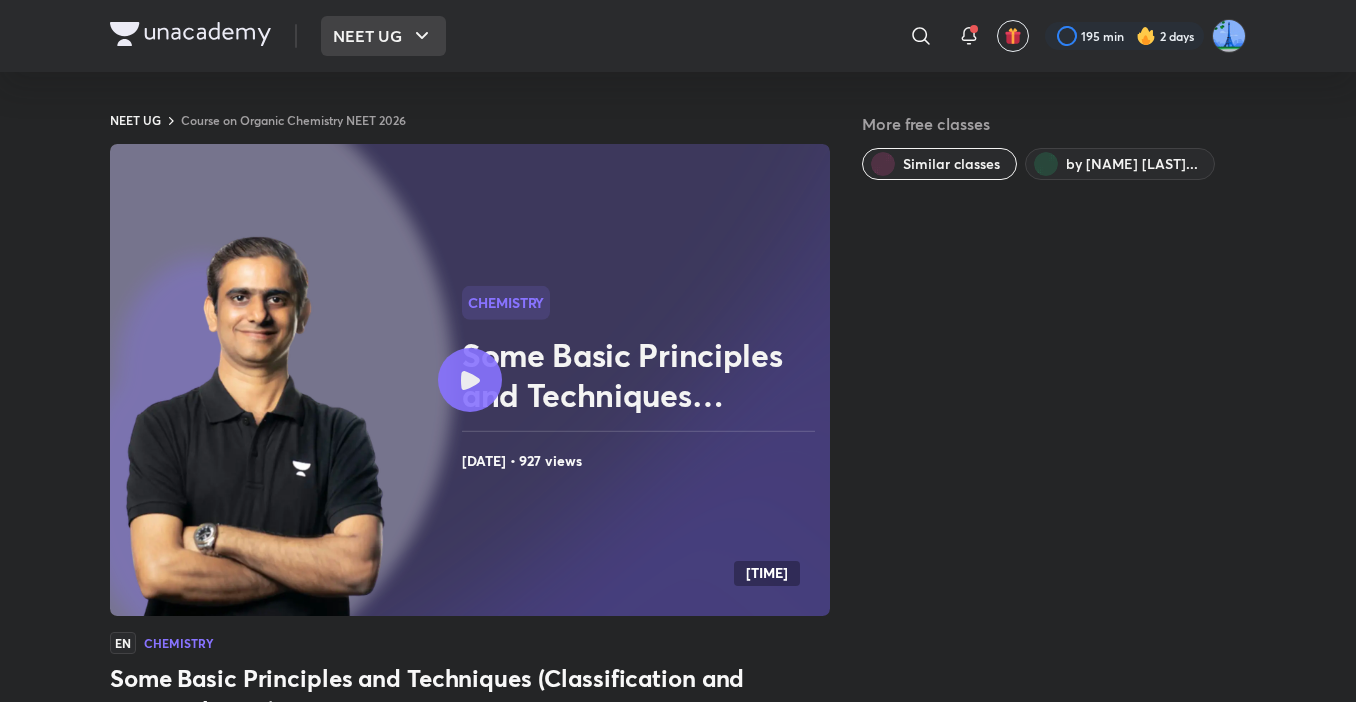 click on "NEET UG" at bounding box center [383, 36] 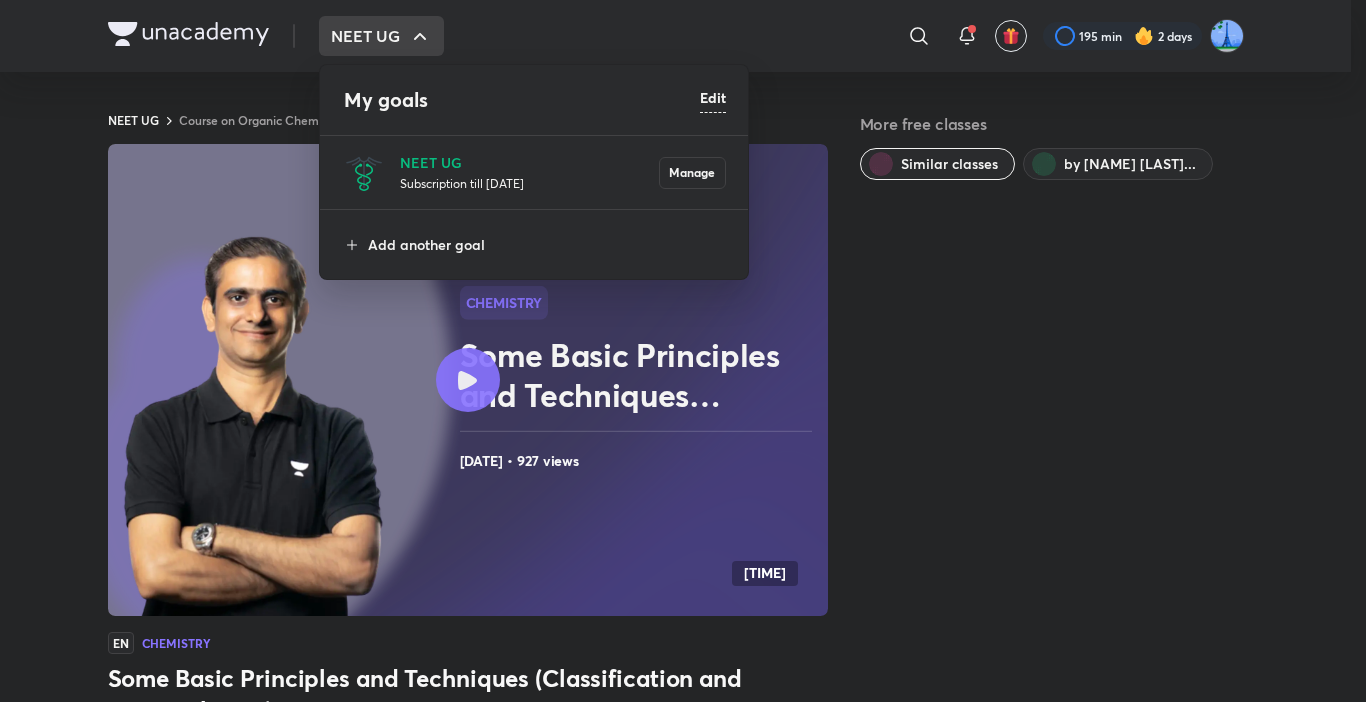 click at bounding box center [683, 351] 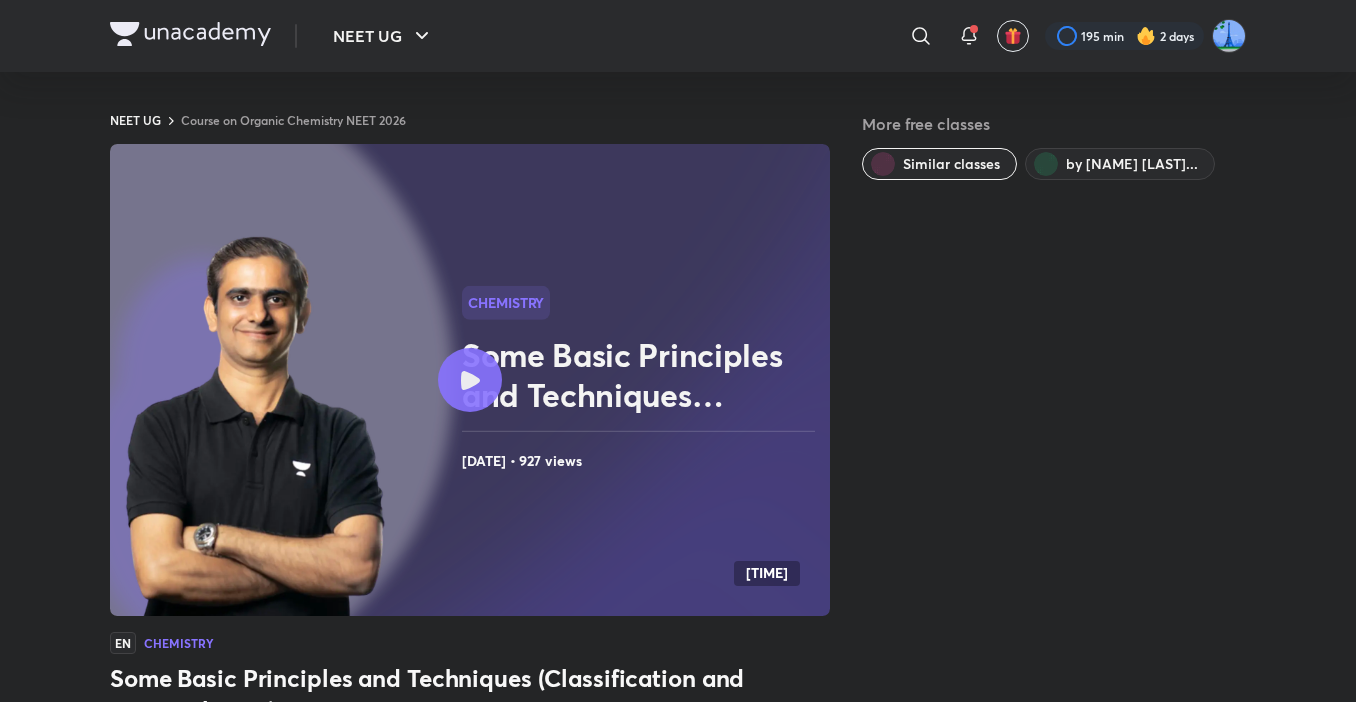 click at bounding box center (190, 34) 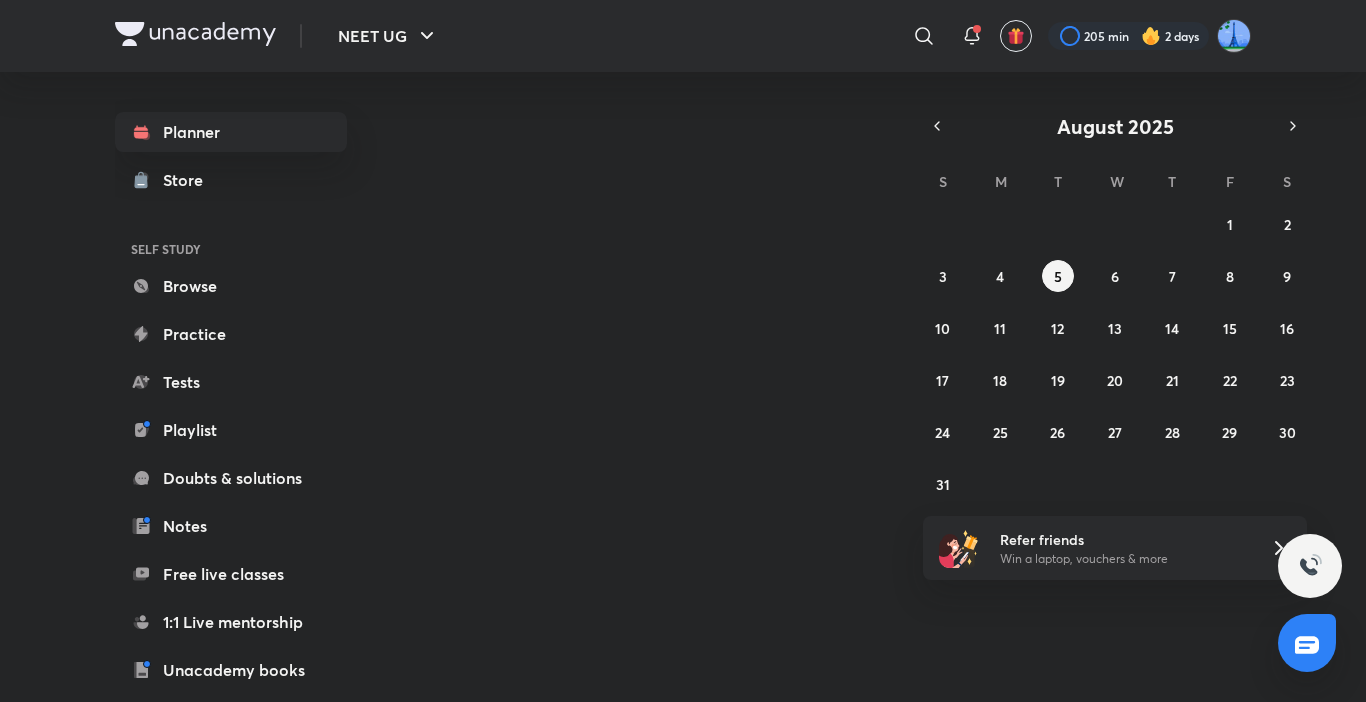scroll, scrollTop: 0, scrollLeft: 0, axis: both 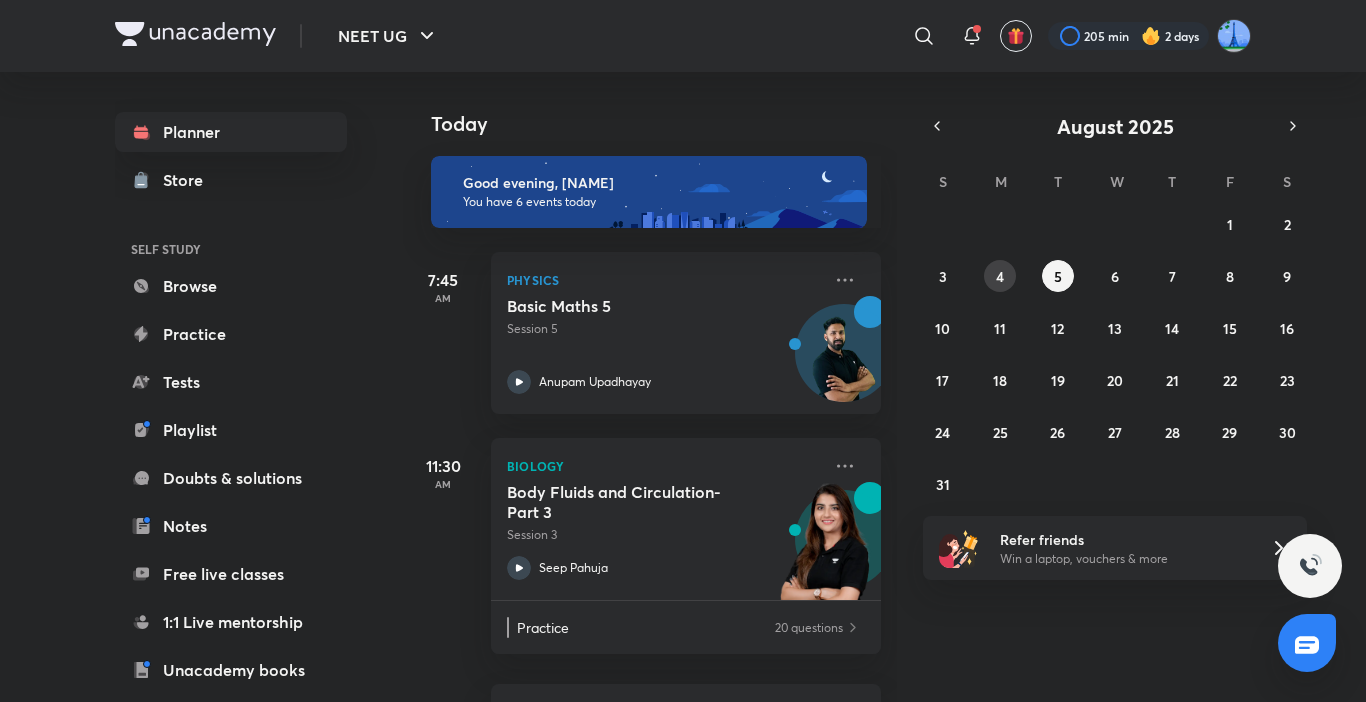 click on "4" at bounding box center [1000, 276] 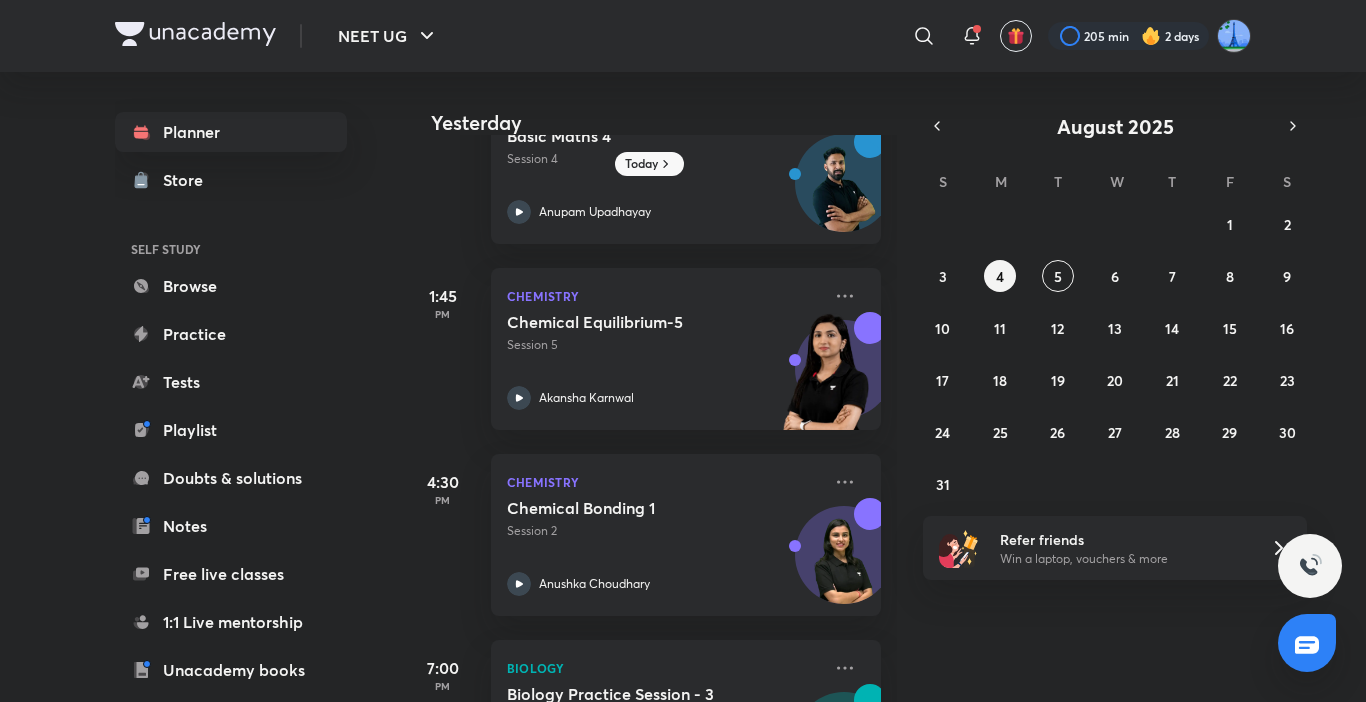 scroll, scrollTop: 81, scrollLeft: 0, axis: vertical 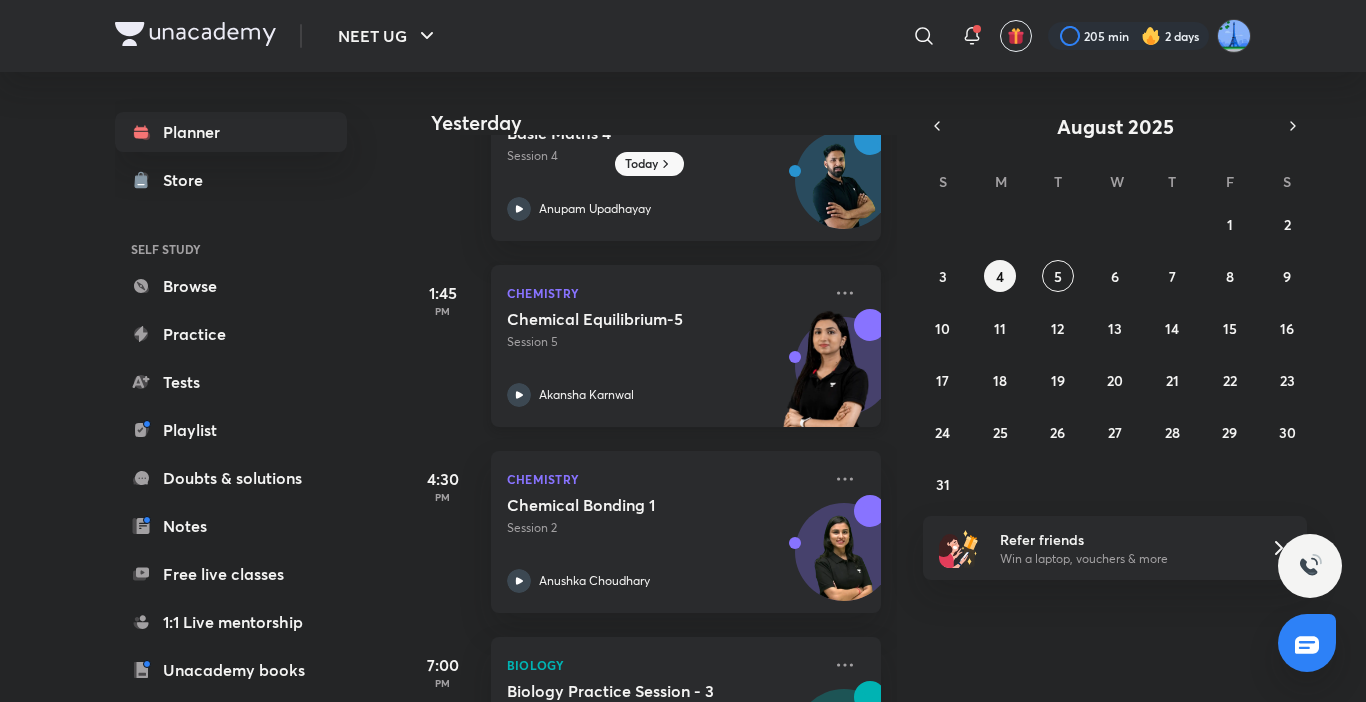 click on "Akansha Karnwal" at bounding box center [664, 395] 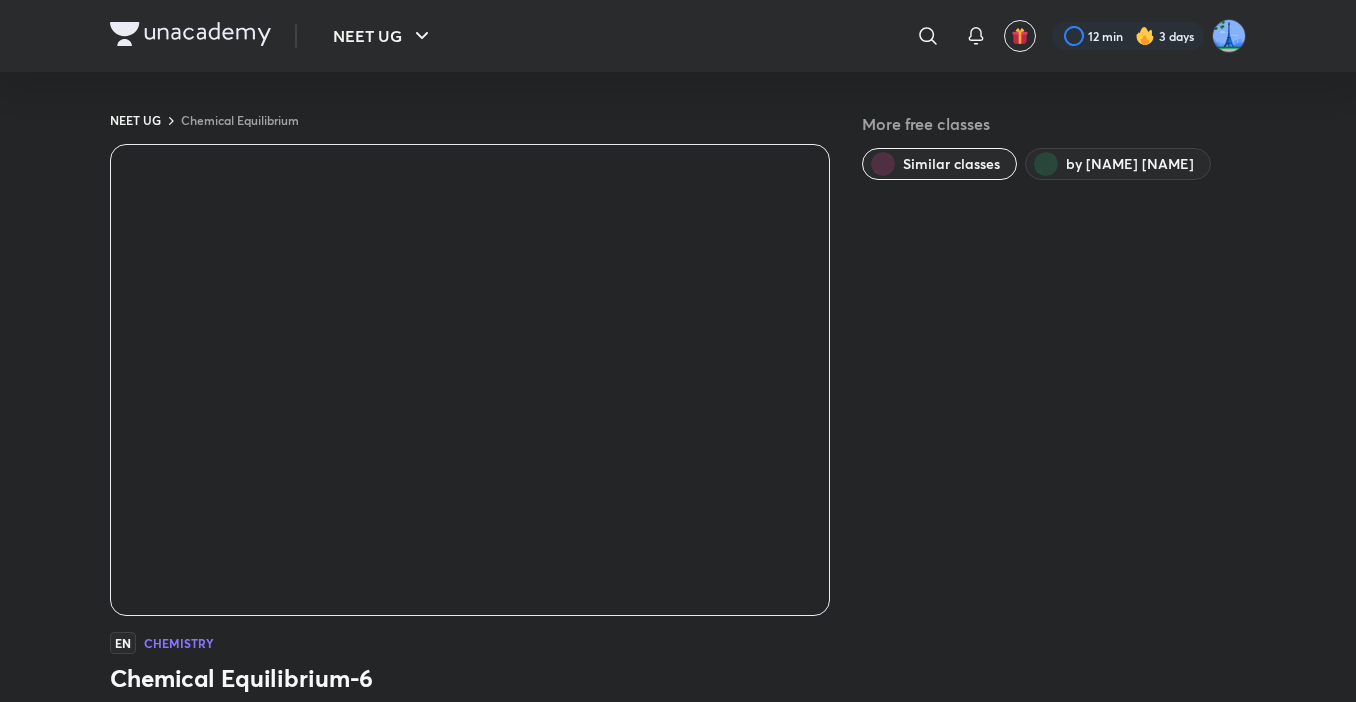 scroll, scrollTop: 0, scrollLeft: 0, axis: both 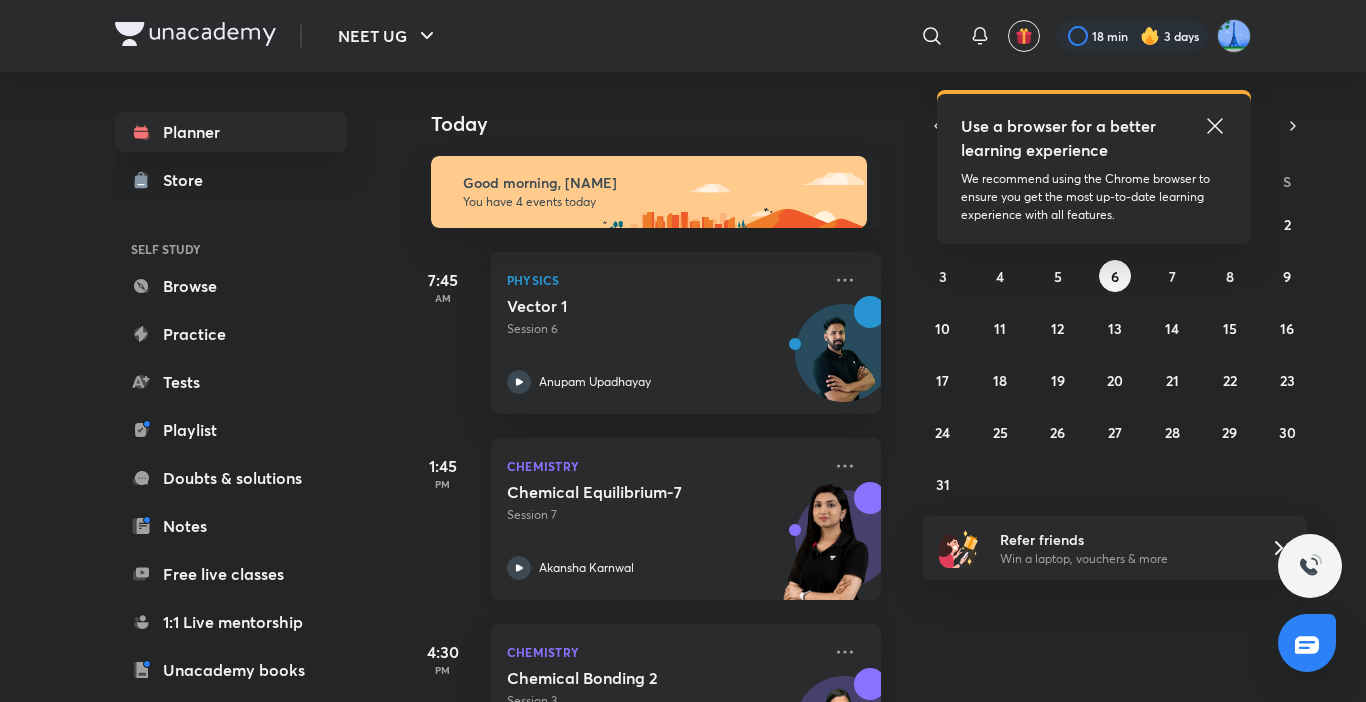 click on "Chemical Equilibrium-7" at bounding box center [631, 492] 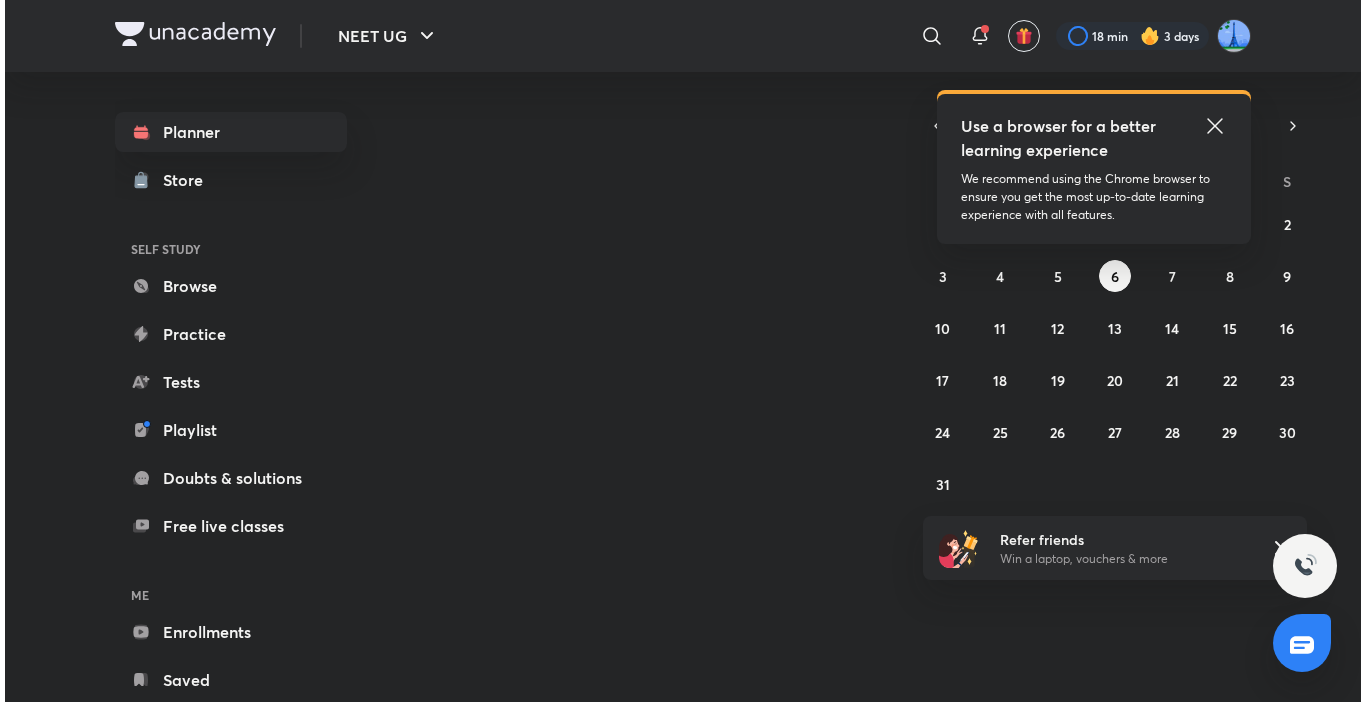 scroll, scrollTop: 0, scrollLeft: 0, axis: both 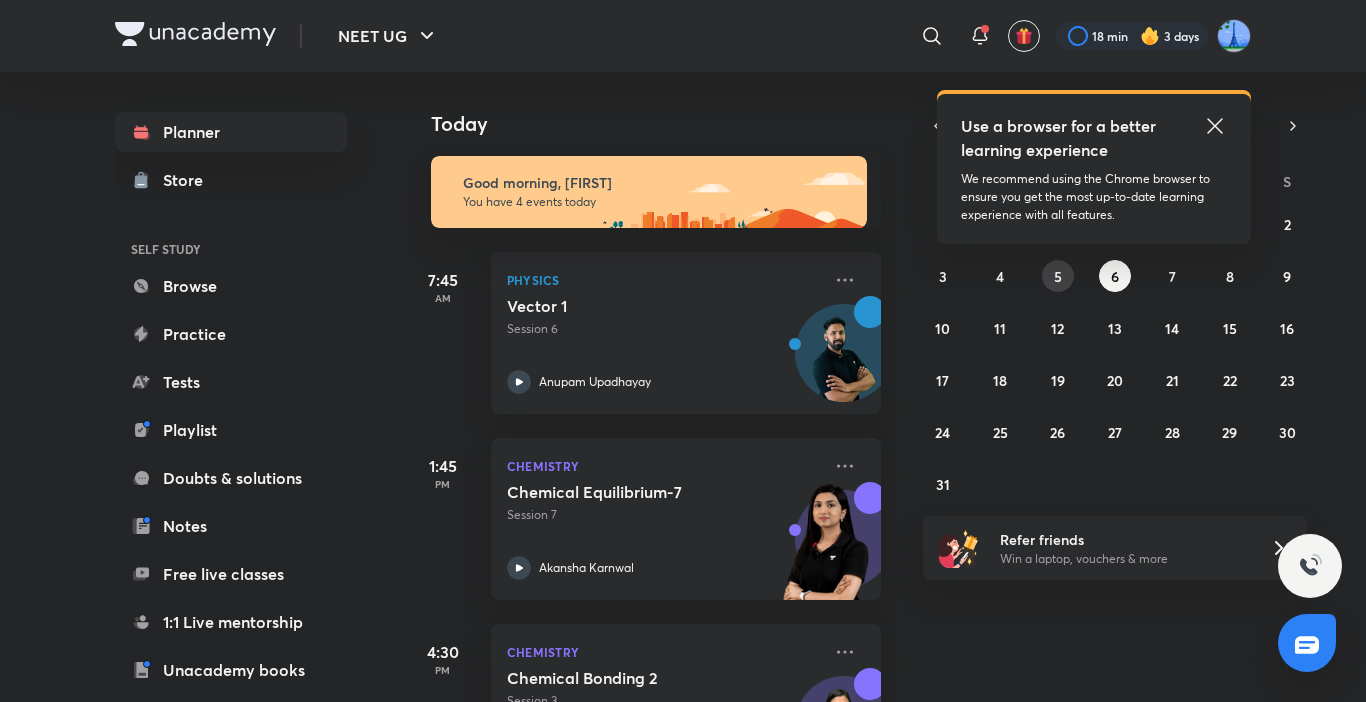 click on "5" at bounding box center [1058, 276] 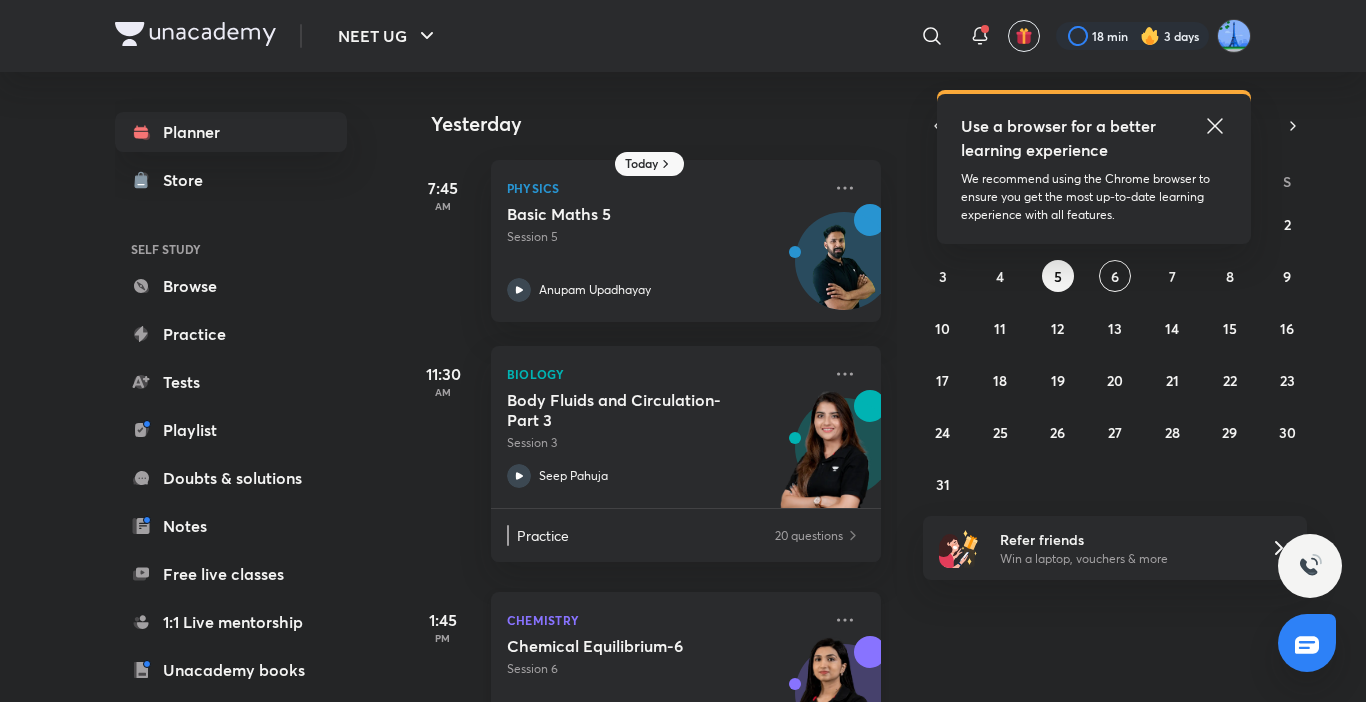 click on "Chemistry Chemical Equilibrium-6 Session 6 [FIRST] [LAST]" at bounding box center [686, 673] 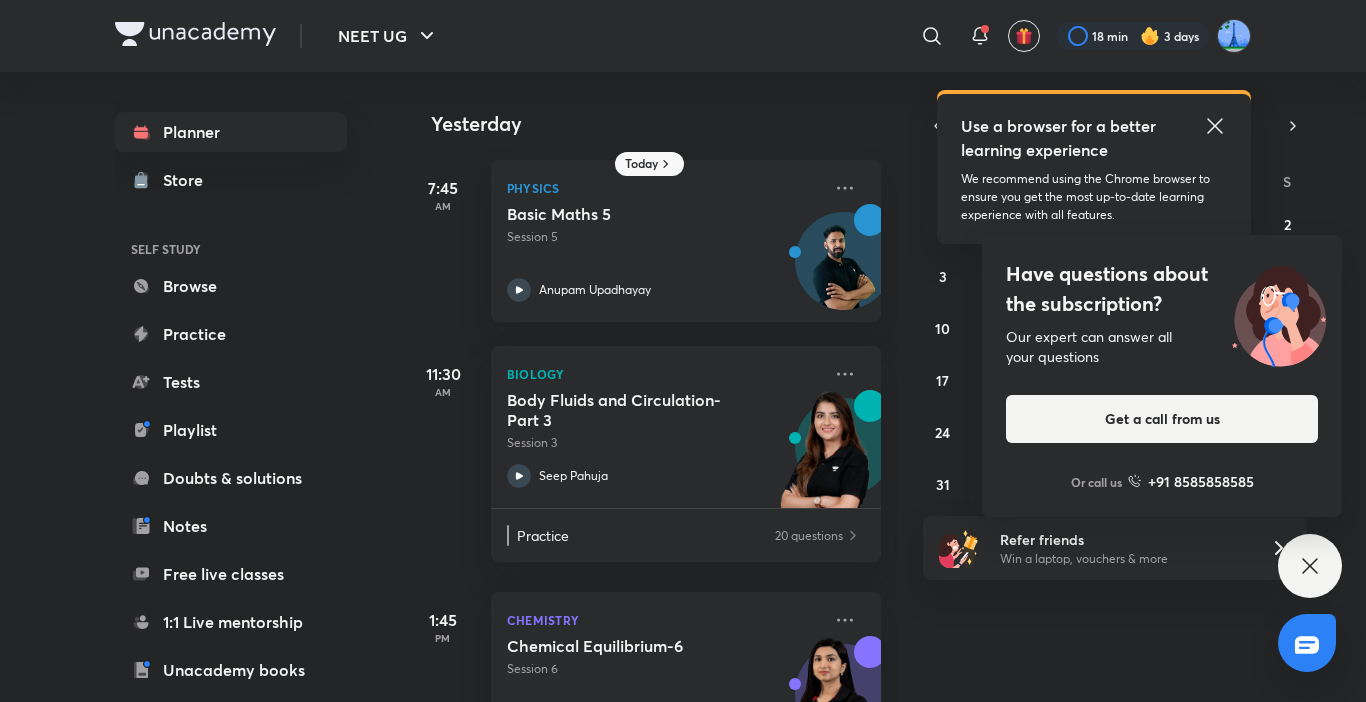 click 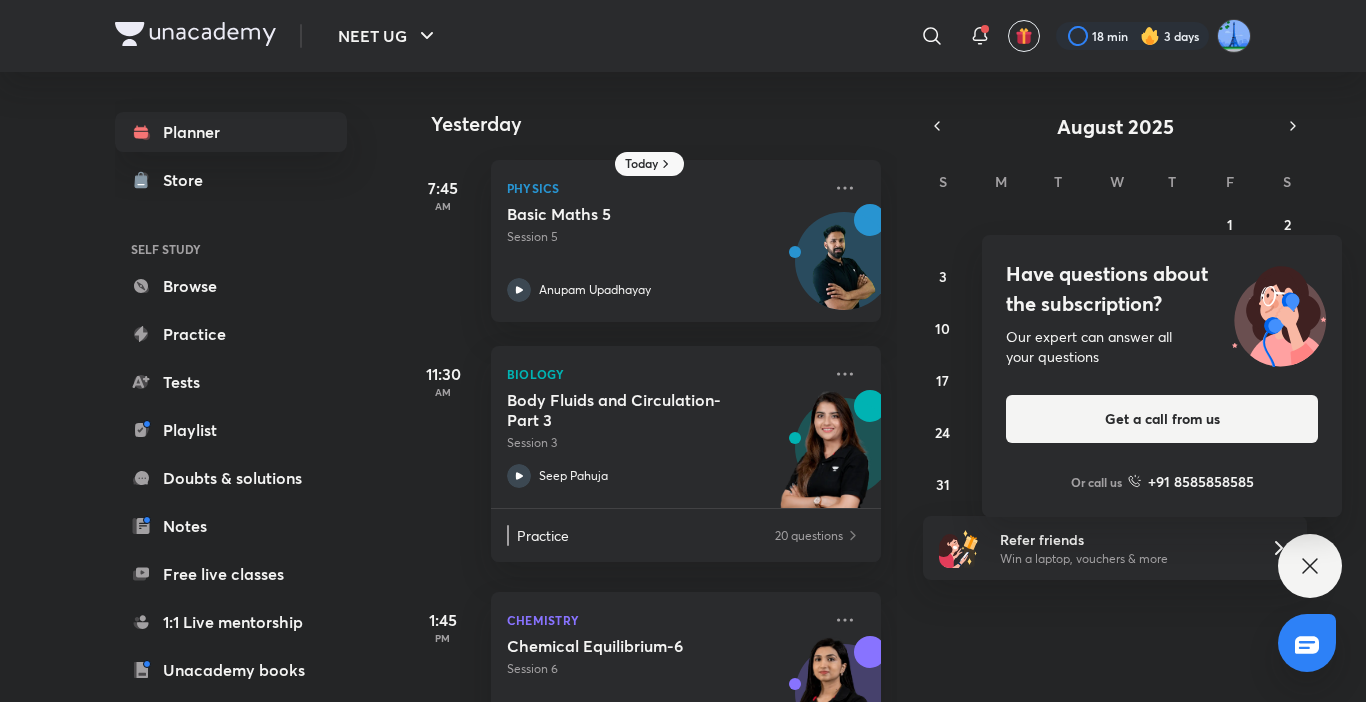 click on "Have questions about the subscription? Our expert can answer all your questions Get a call from us Or call us +91 8585858585" at bounding box center [1310, 566] 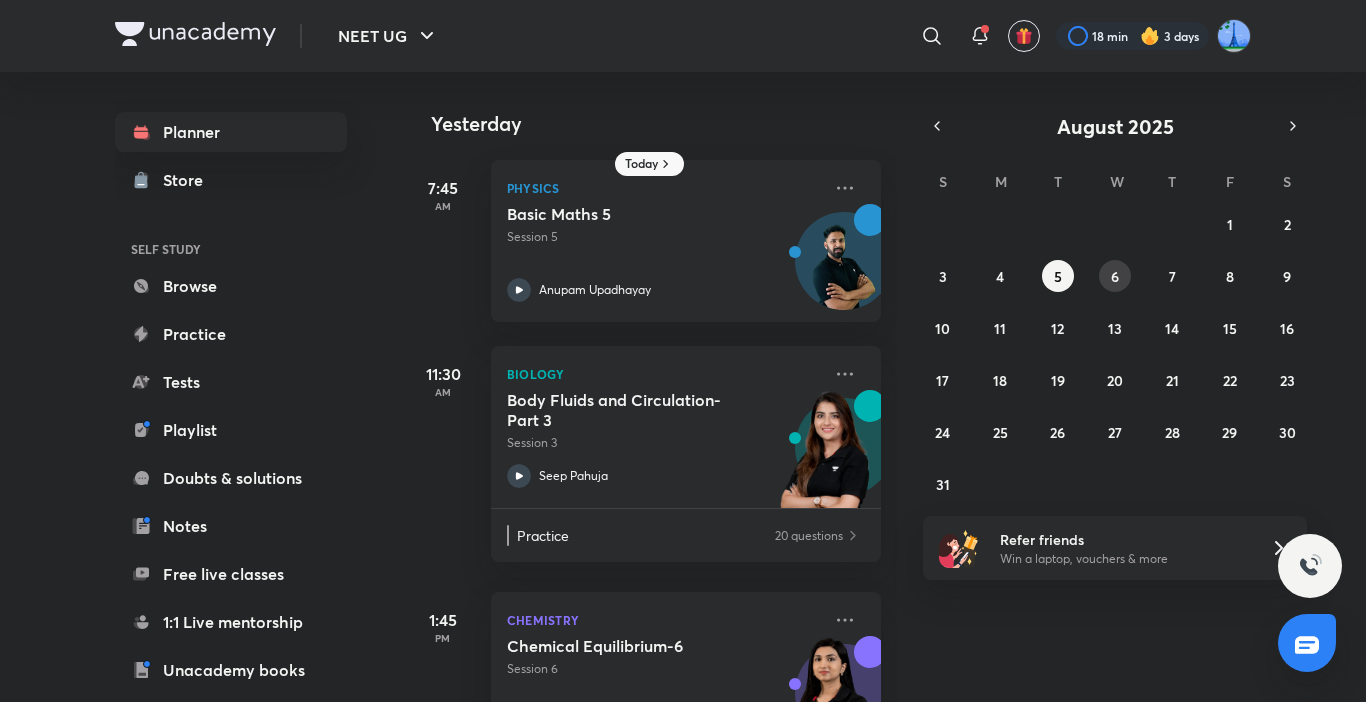 click on "6" at bounding box center [1115, 276] 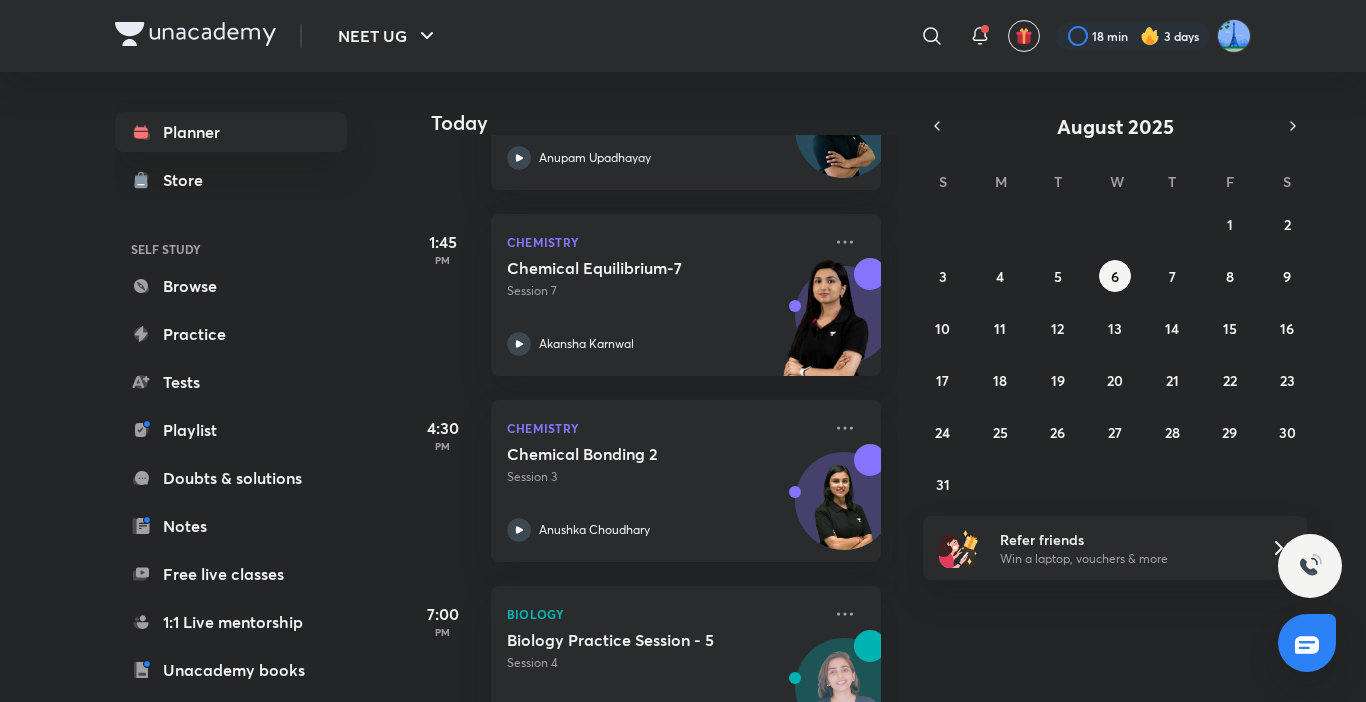 scroll, scrollTop: 228, scrollLeft: 0, axis: vertical 